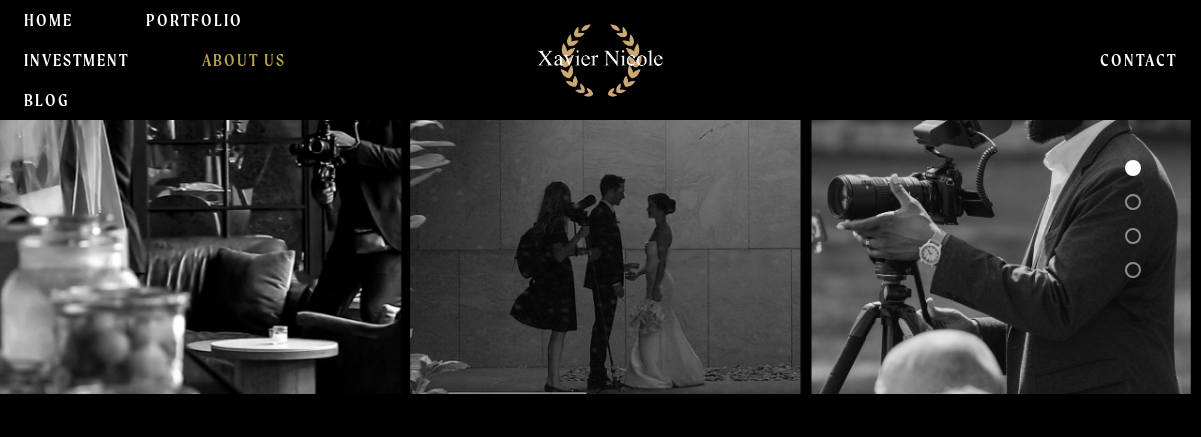 scroll, scrollTop: 0, scrollLeft: 0, axis: both 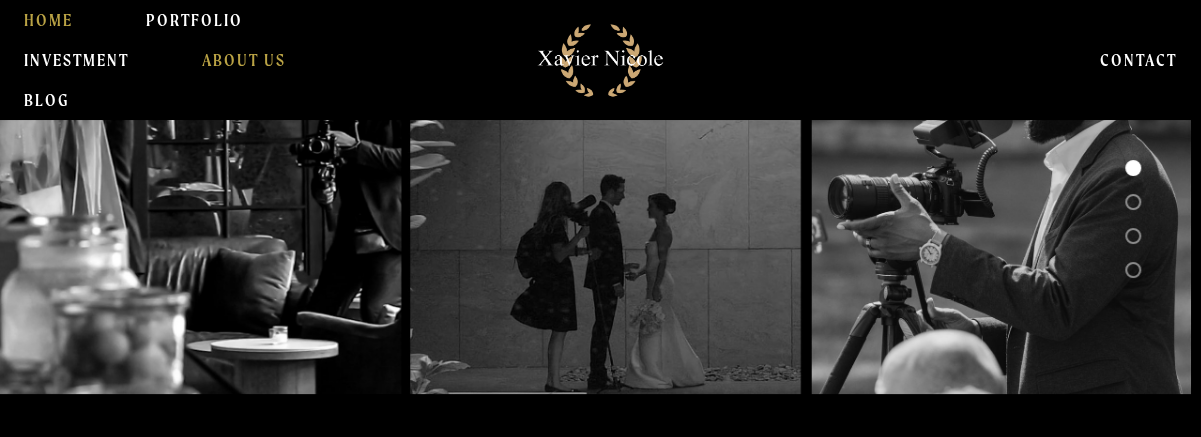 click on "HOME" at bounding box center [48, 20] 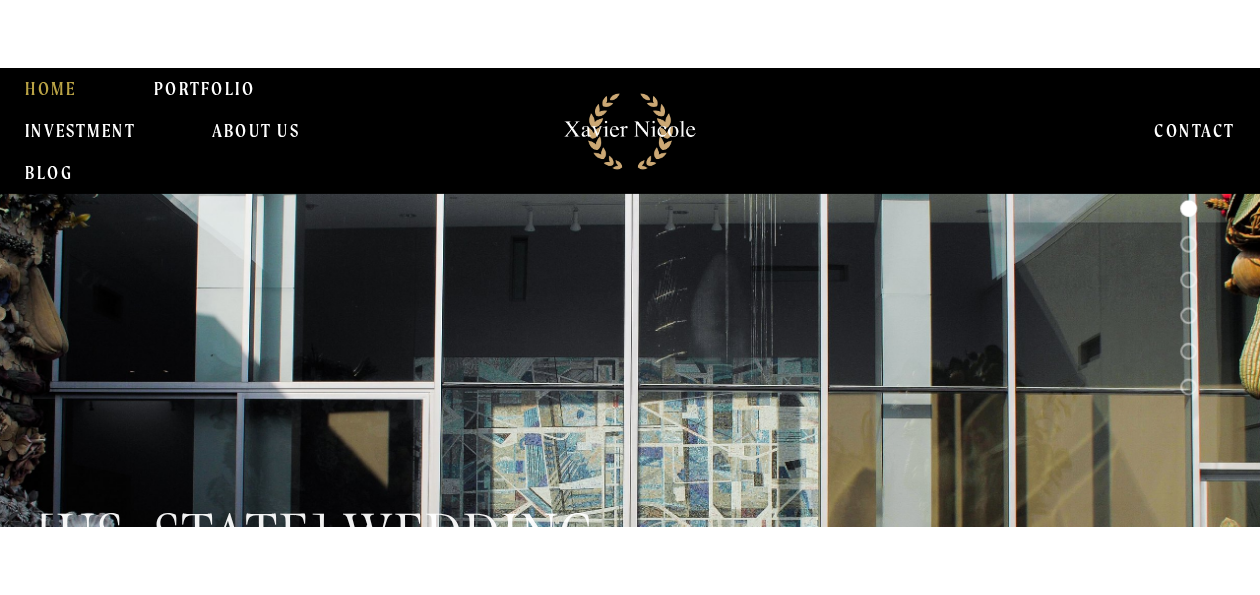 scroll, scrollTop: 0, scrollLeft: 0, axis: both 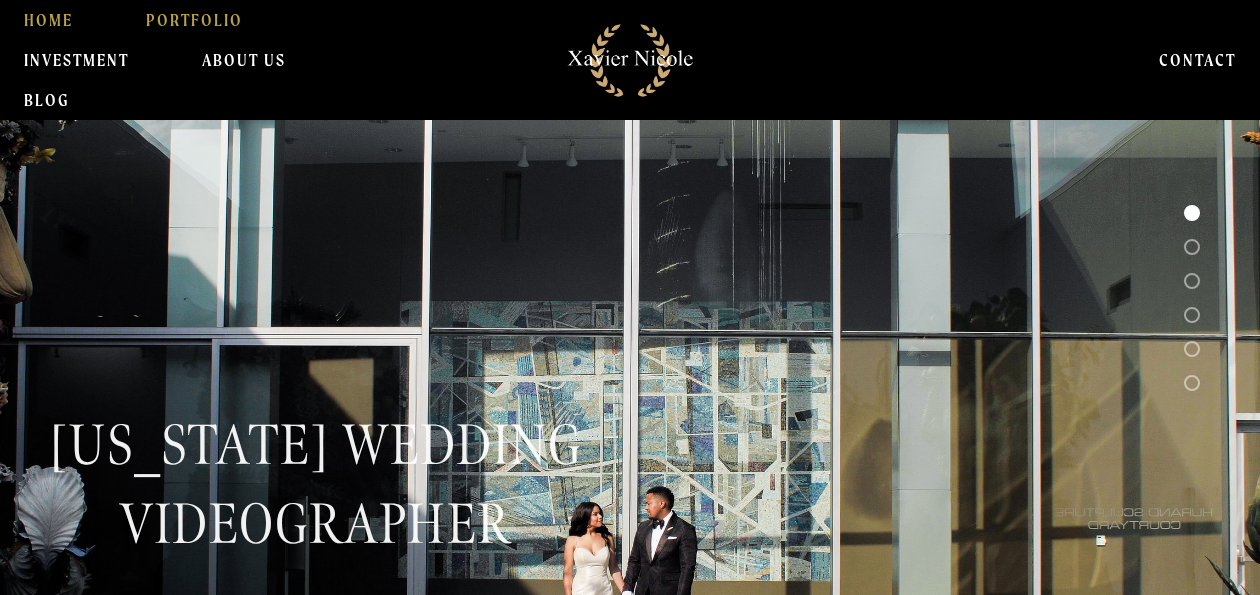 click on "PORTFOLIO" at bounding box center [194, 20] 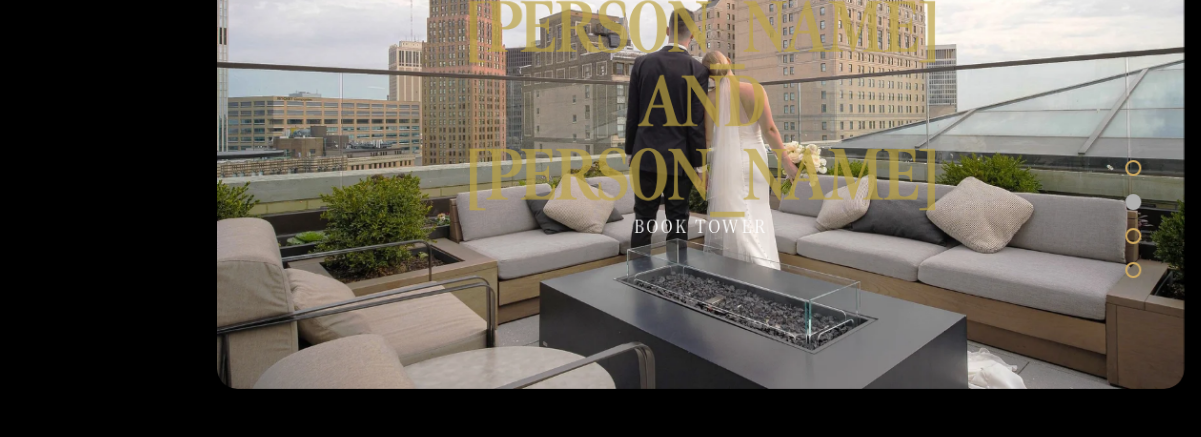 scroll, scrollTop: 2700, scrollLeft: 0, axis: vertical 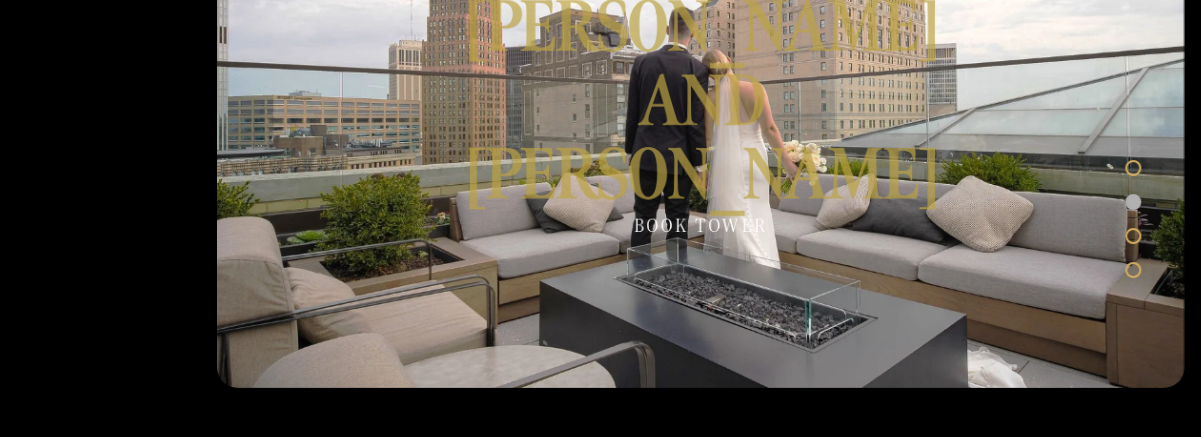 click at bounding box center [700, 116] 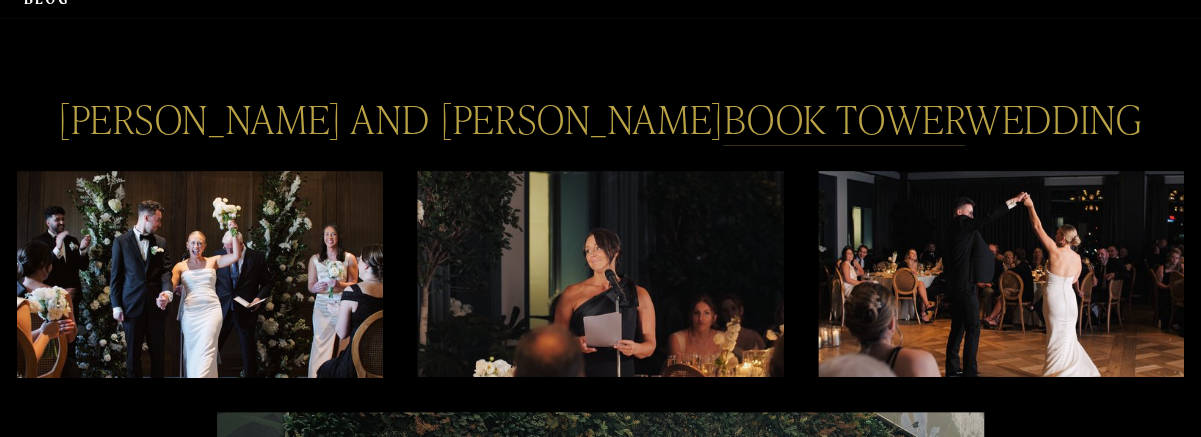 scroll, scrollTop: 200, scrollLeft: 0, axis: vertical 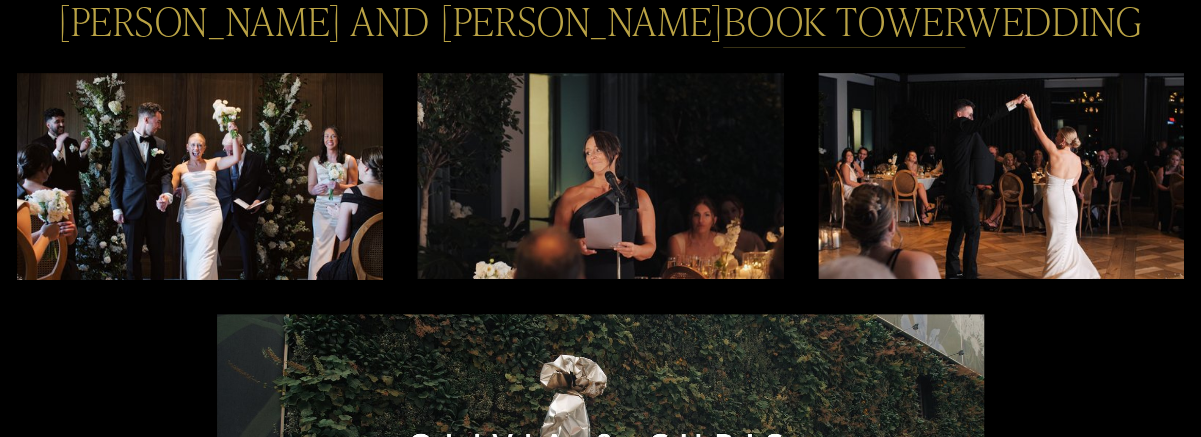 click at bounding box center (200, 176) 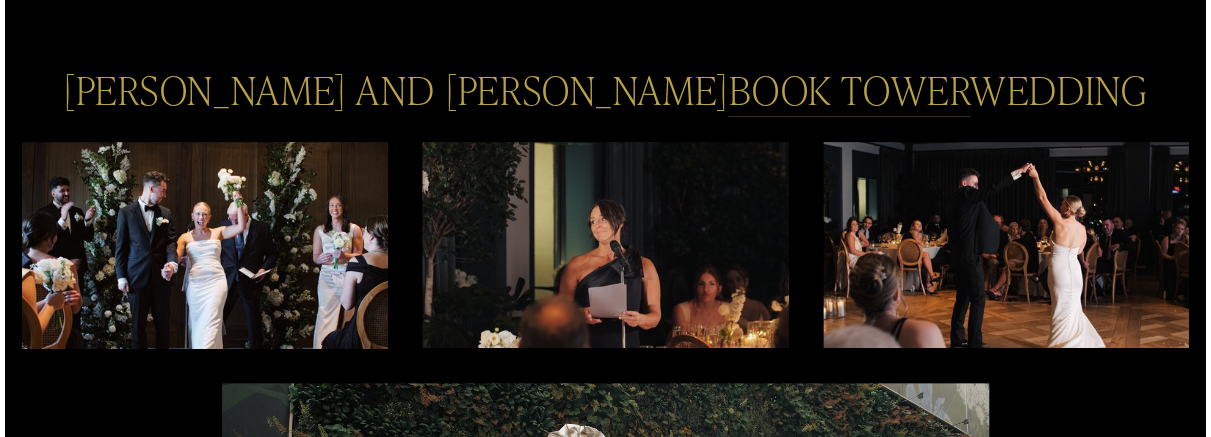 scroll, scrollTop: 100, scrollLeft: 0, axis: vertical 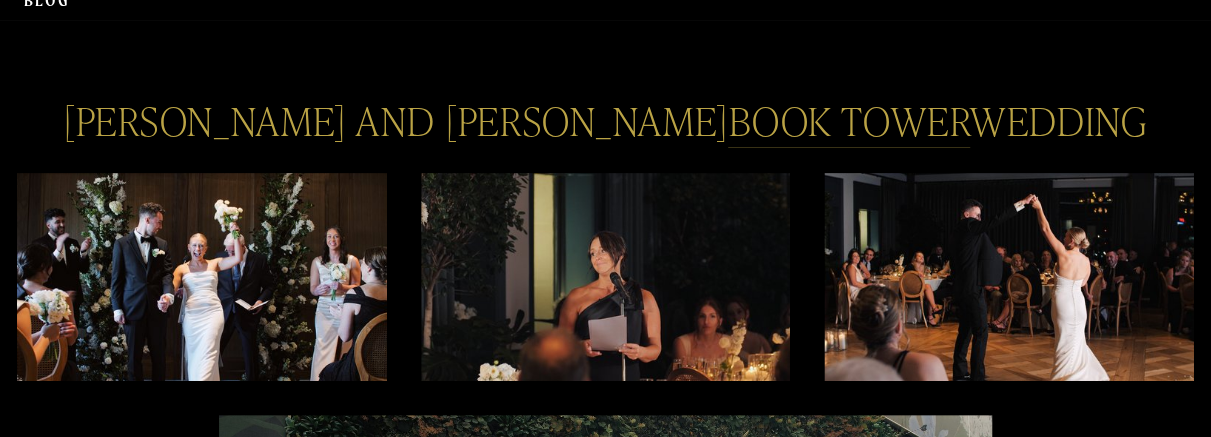 drag, startPoint x: 1208, startPoint y: 155, endPoint x: 1210, endPoint y: 217, distance: 62.03225 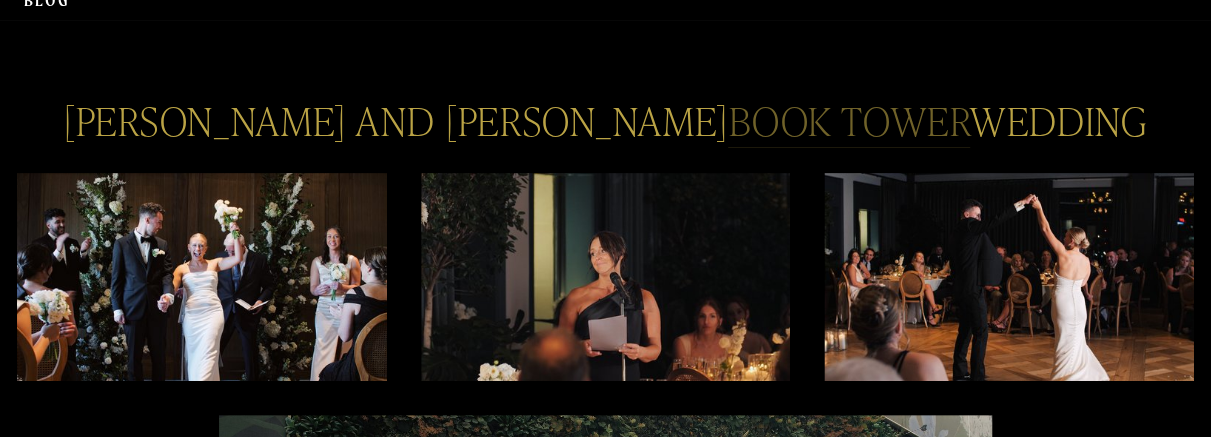 click on "BOOK TOWER" at bounding box center [849, 121] 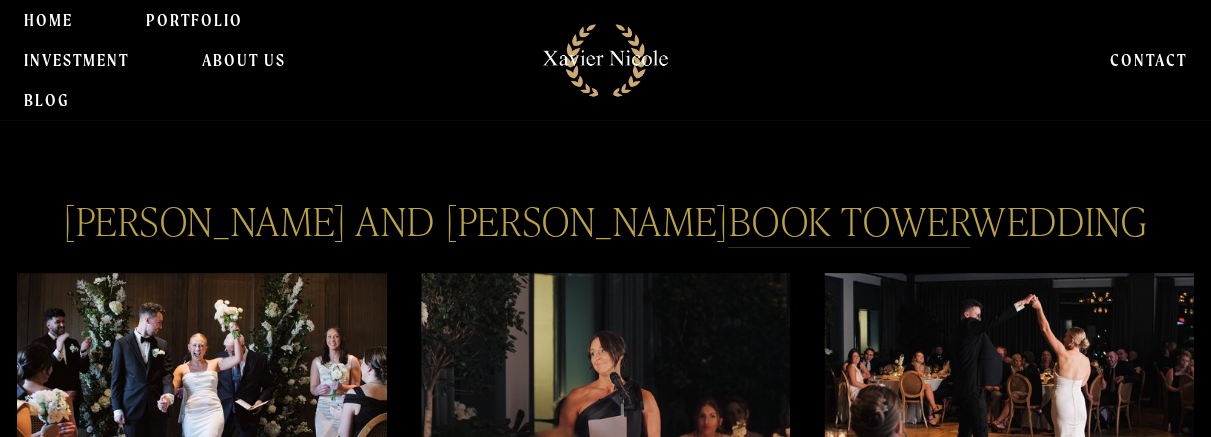 scroll, scrollTop: 0, scrollLeft: 0, axis: both 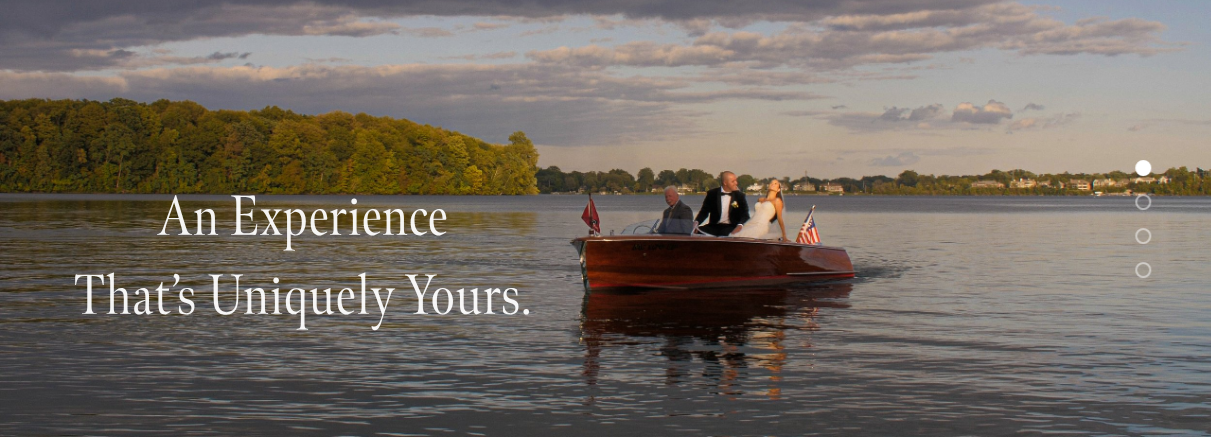 click on "An experience                                          that’s uniquely yours." at bounding box center [303, 256] 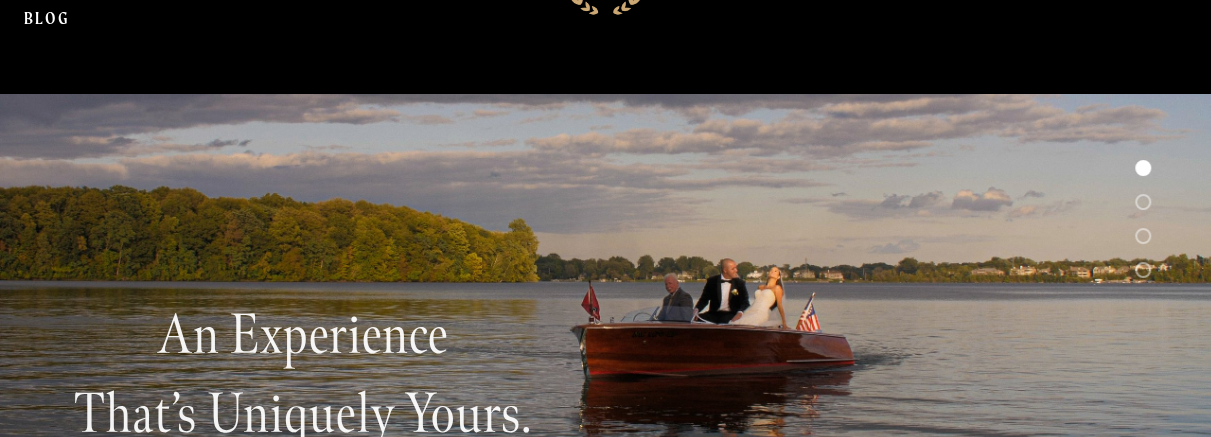 scroll, scrollTop: 0, scrollLeft: 0, axis: both 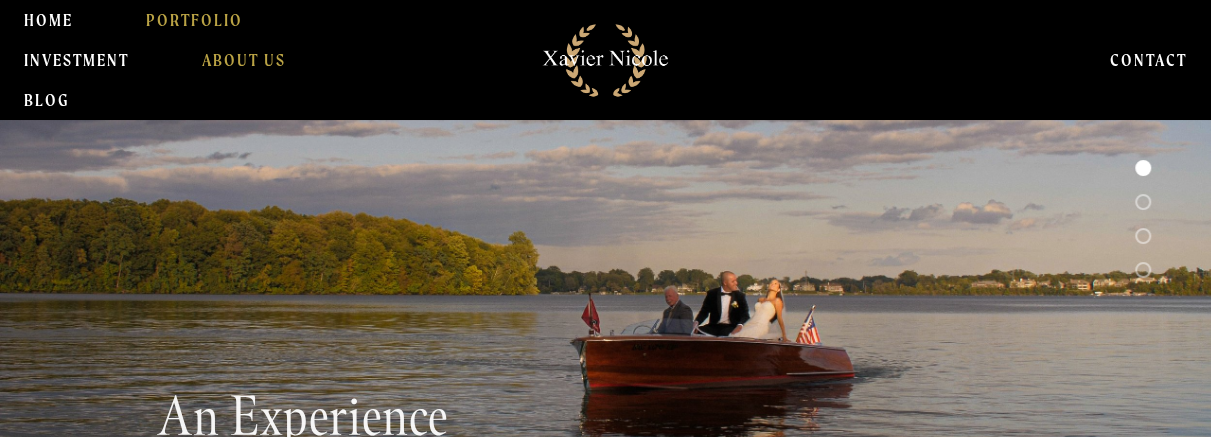 click on "About Us" at bounding box center [244, 60] 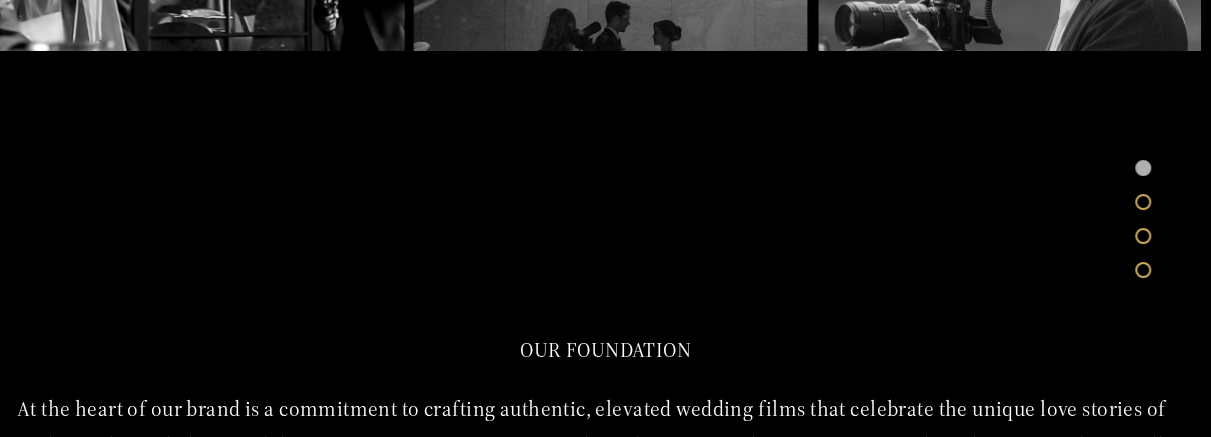 scroll, scrollTop: 400, scrollLeft: 0, axis: vertical 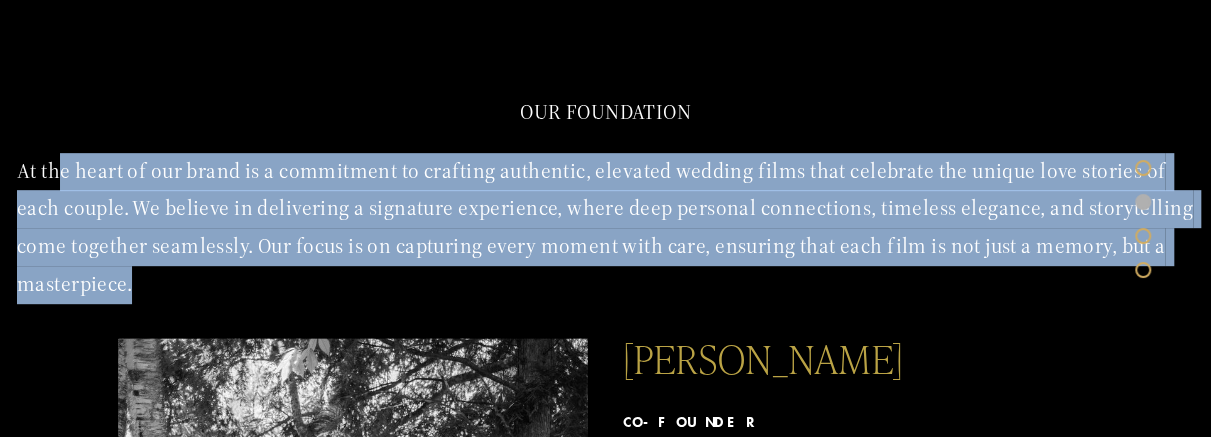 drag, startPoint x: 57, startPoint y: 190, endPoint x: 458, endPoint y: 283, distance: 411.64304 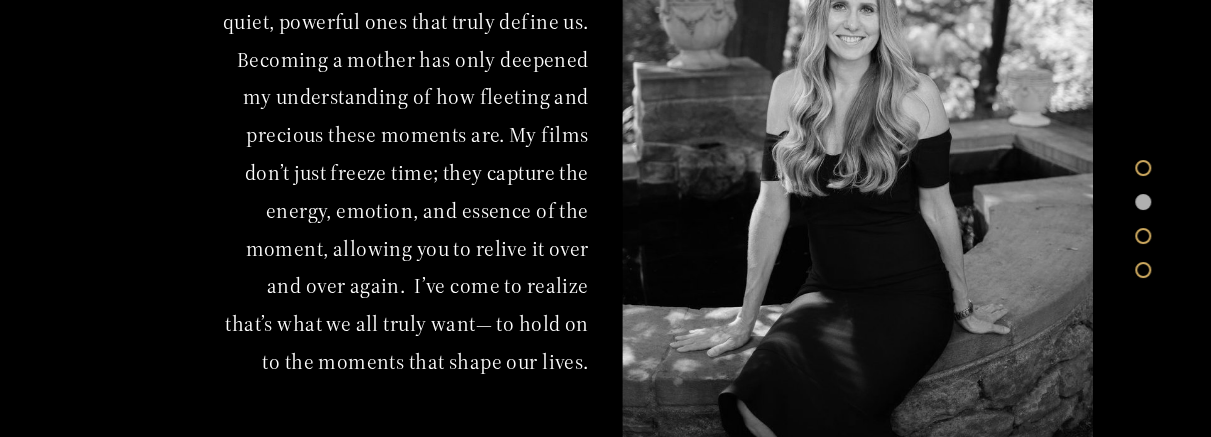 scroll, scrollTop: 2000, scrollLeft: 0, axis: vertical 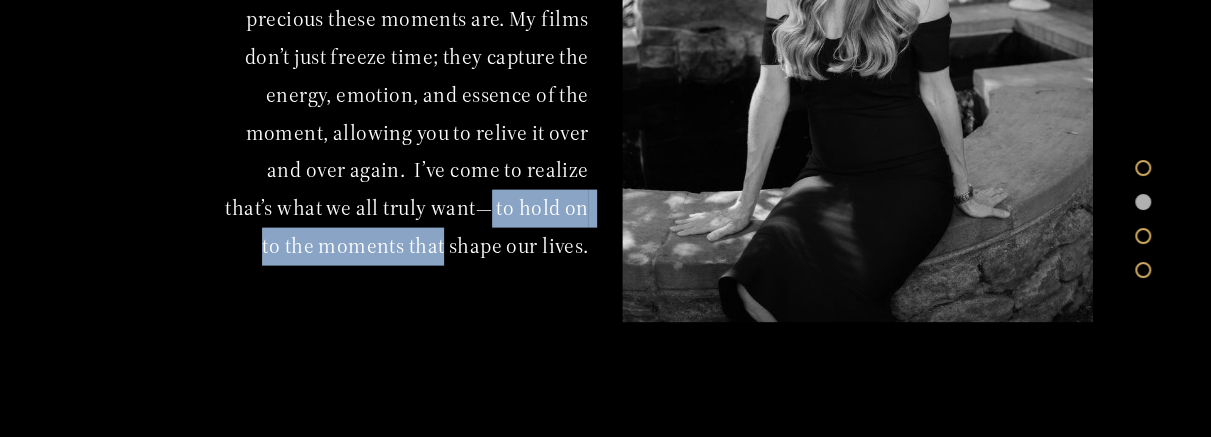 drag, startPoint x: 478, startPoint y: 222, endPoint x: 451, endPoint y: 287, distance: 70.38466 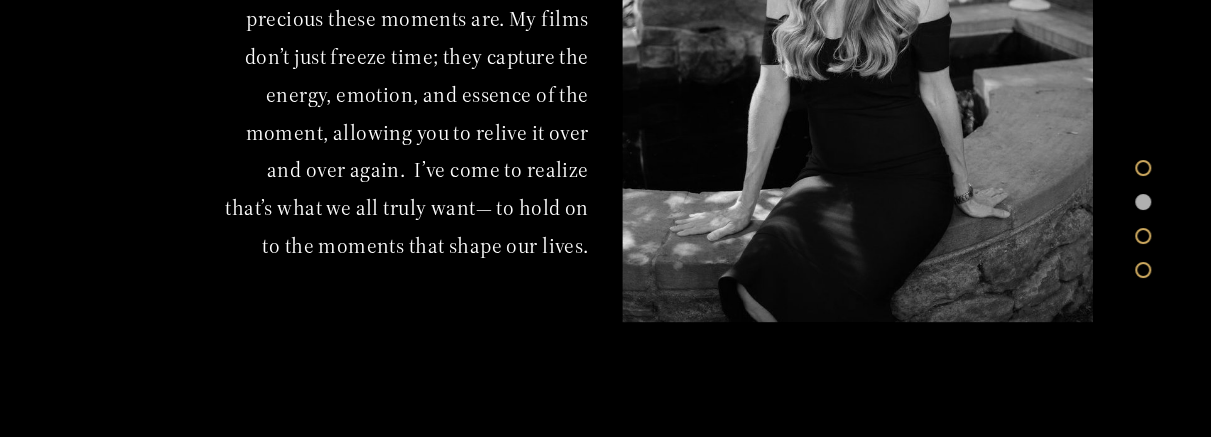 drag, startPoint x: 451, startPoint y: 287, endPoint x: 482, endPoint y: 305, distance: 35.846897 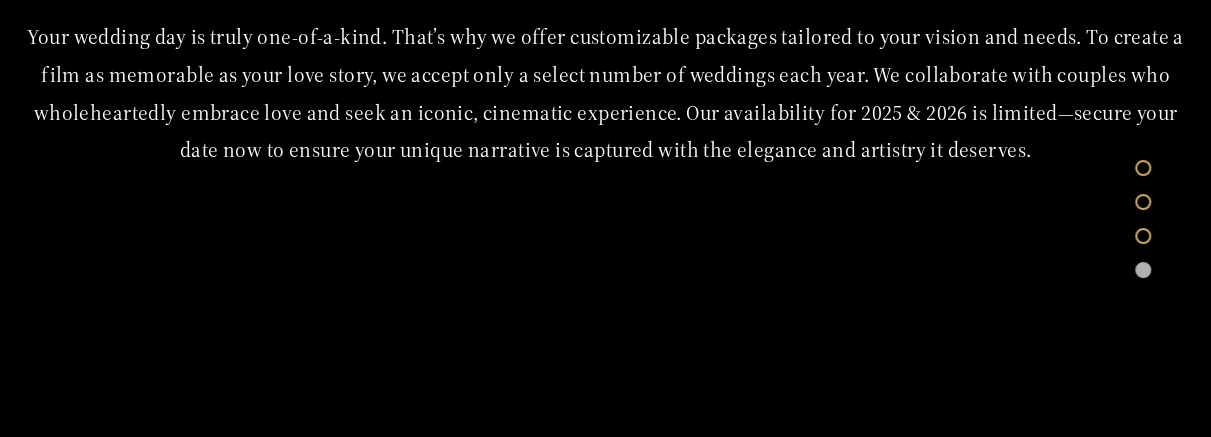 scroll, scrollTop: 3100, scrollLeft: 0, axis: vertical 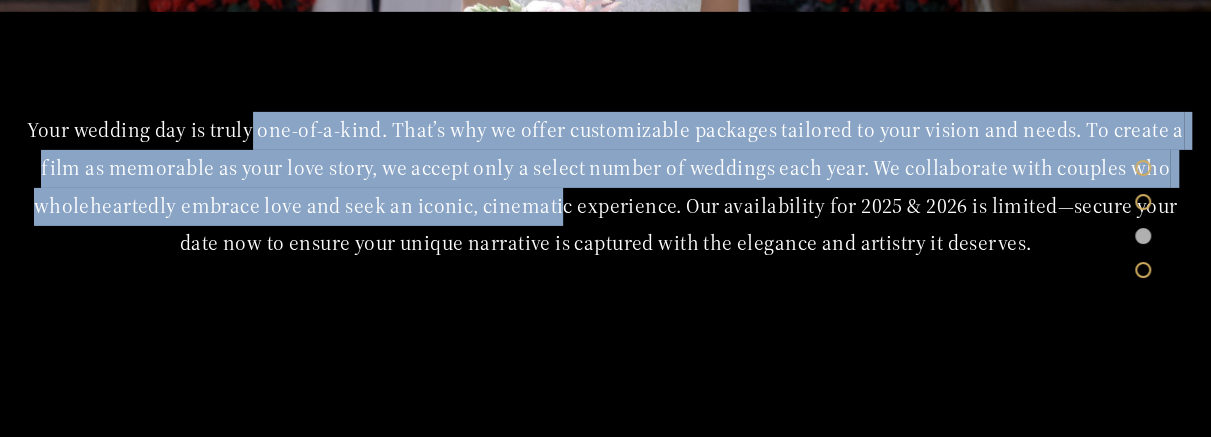 drag, startPoint x: 310, startPoint y: 129, endPoint x: 535, endPoint y: 220, distance: 242.70558 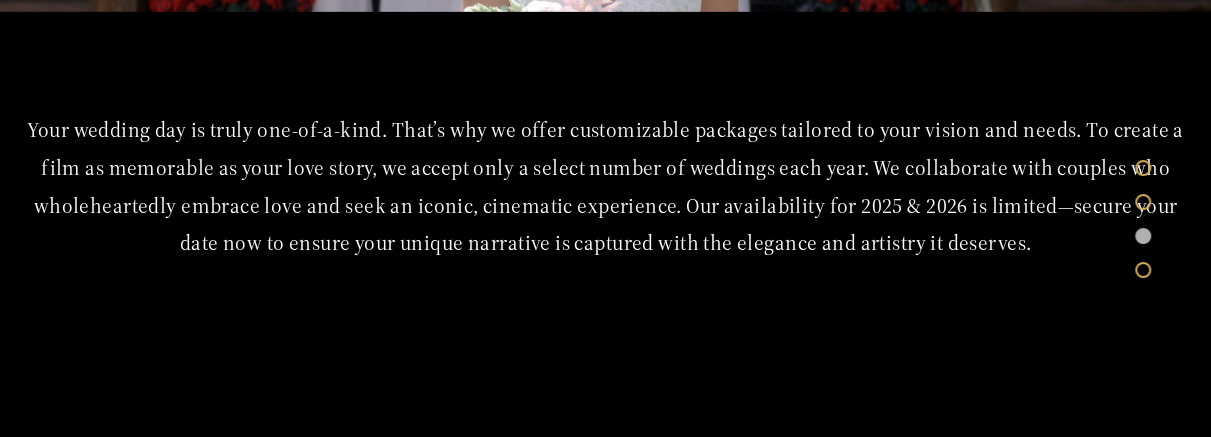drag, startPoint x: 535, startPoint y: 220, endPoint x: 552, endPoint y: 264, distance: 47.169907 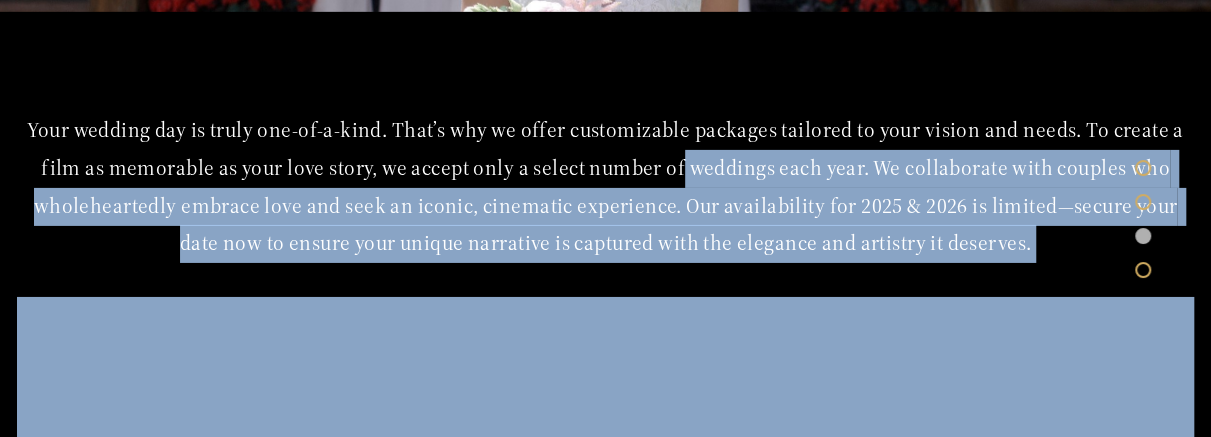 drag, startPoint x: 748, startPoint y: 197, endPoint x: 1066, endPoint y: 283, distance: 329.42374 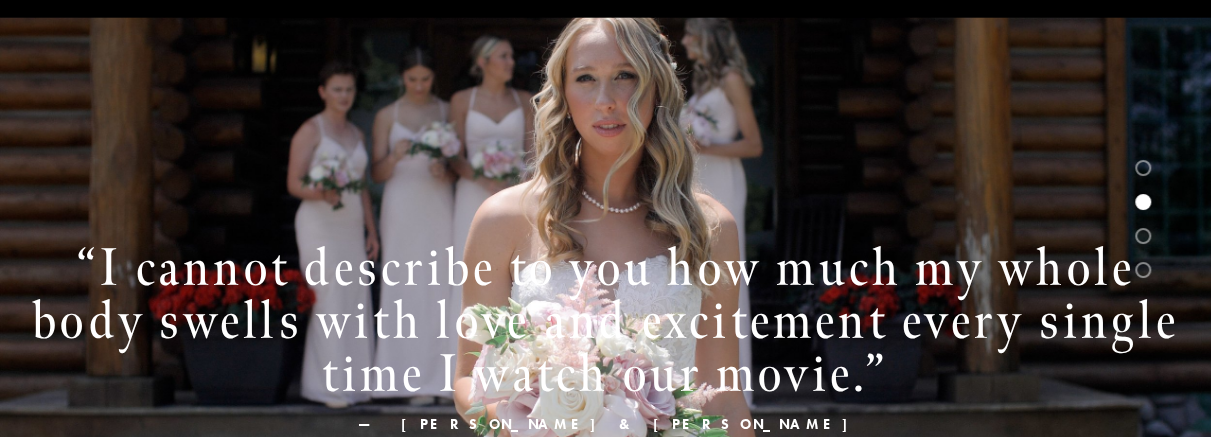 click on "“ I cannot describe to you how much my whole body swells with love and excitement every single time I watch our movie.  ”" at bounding box center [605, 321] 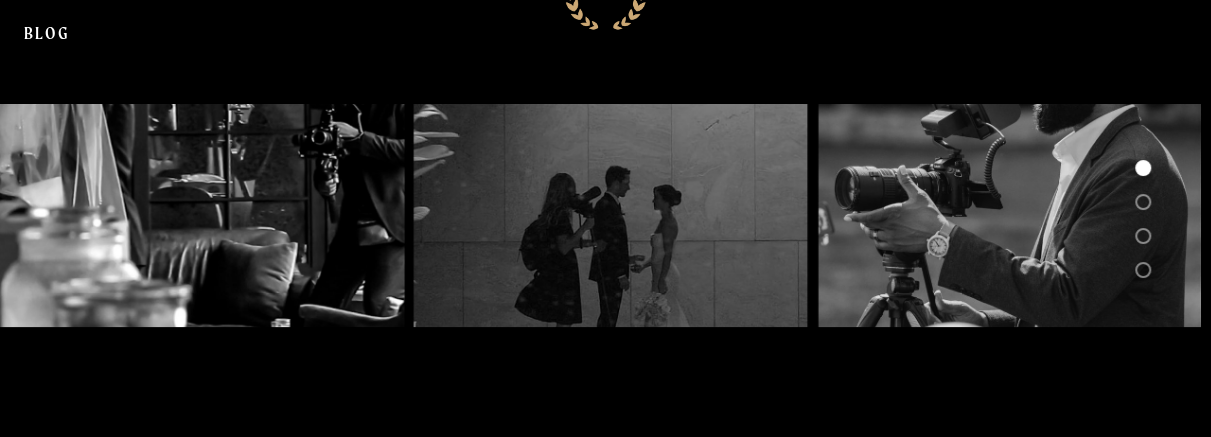 scroll, scrollTop: 0, scrollLeft: 0, axis: both 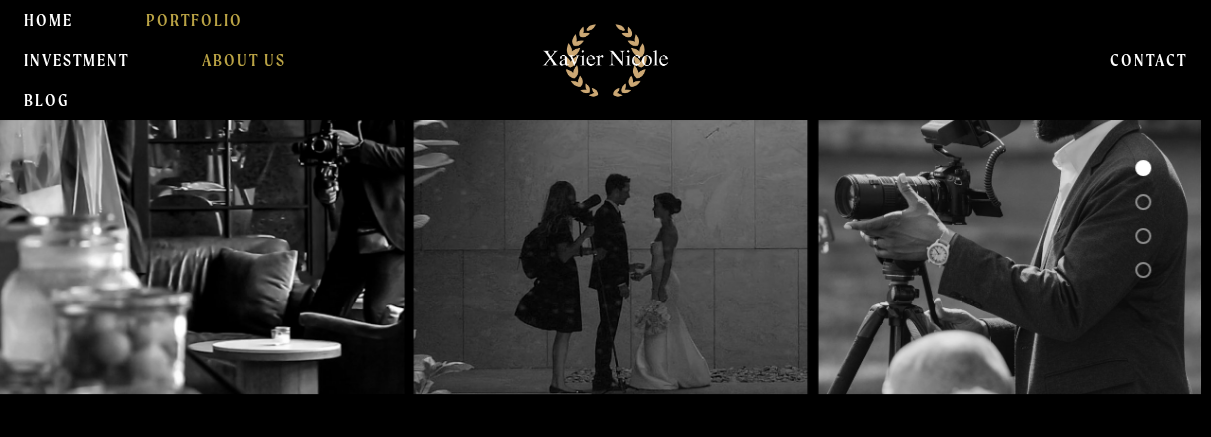 click on "PORTFOLIO" at bounding box center [194, 20] 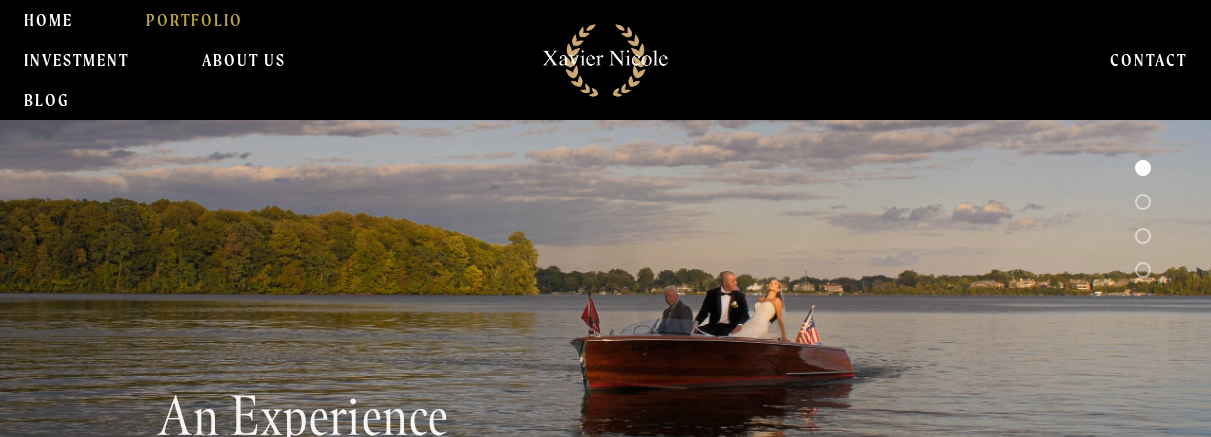 scroll, scrollTop: 0, scrollLeft: 0, axis: both 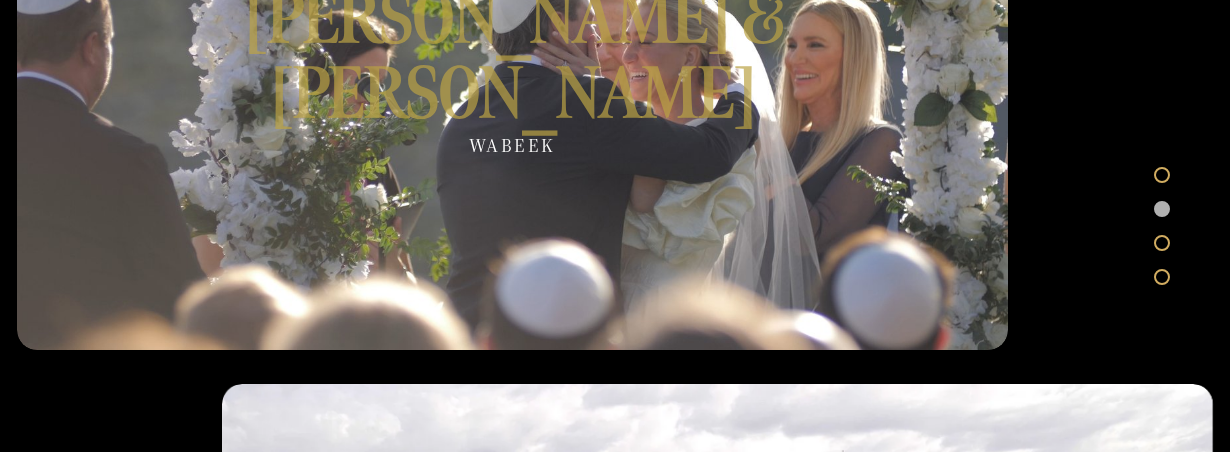 click at bounding box center (512, 71) 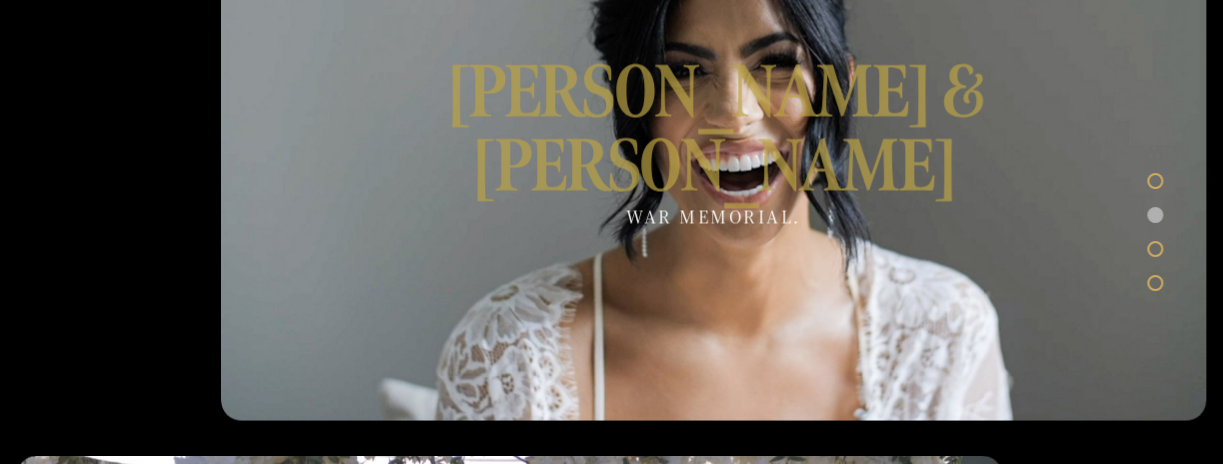 scroll, scrollTop: 1396, scrollLeft: 0, axis: vertical 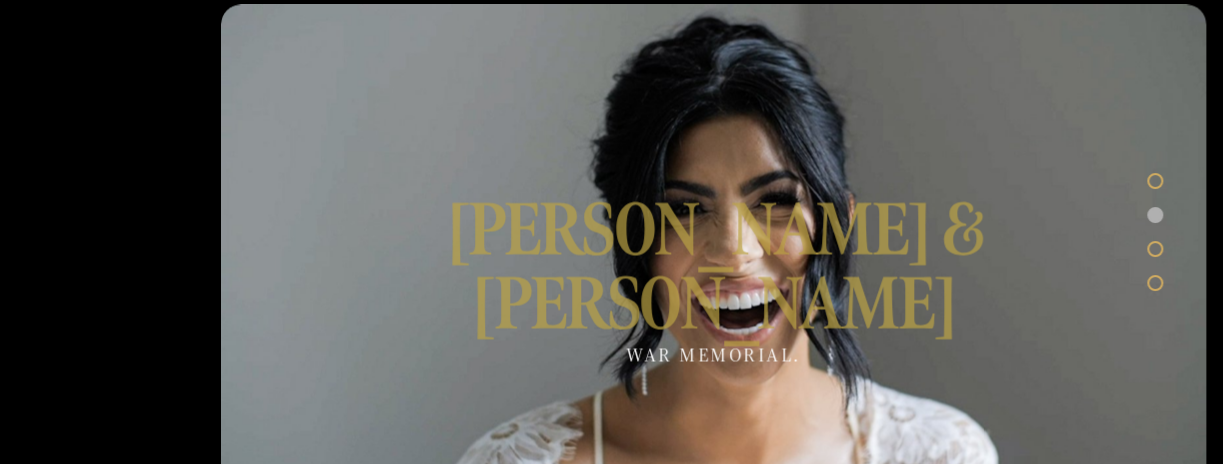 click at bounding box center (713, 281) 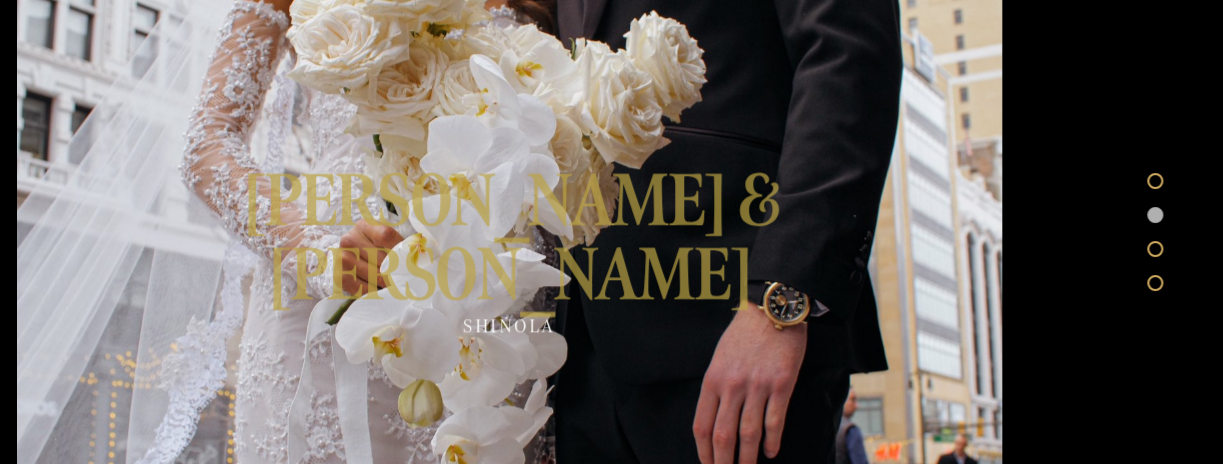 scroll, scrollTop: 796, scrollLeft: 0, axis: vertical 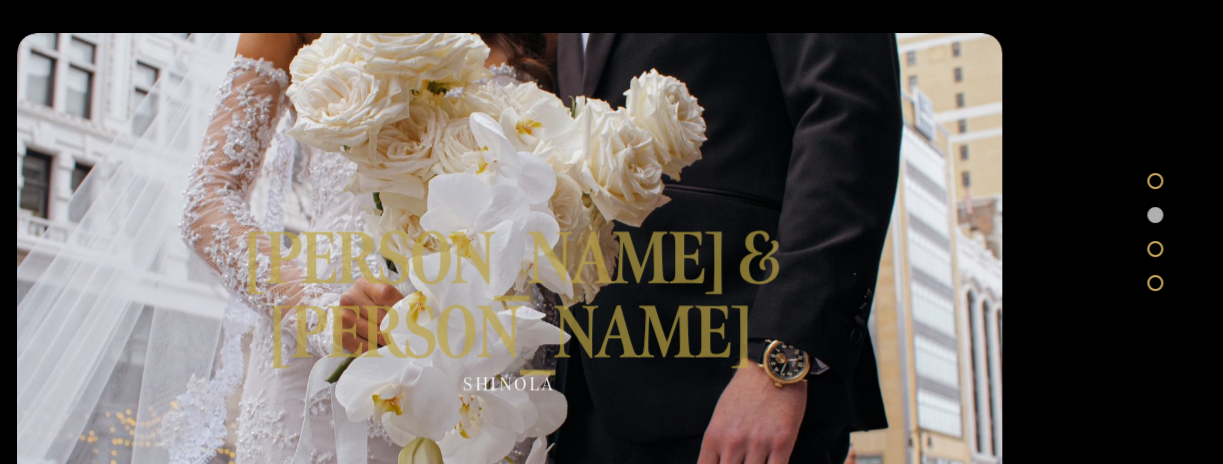 click at bounding box center [509, 310] 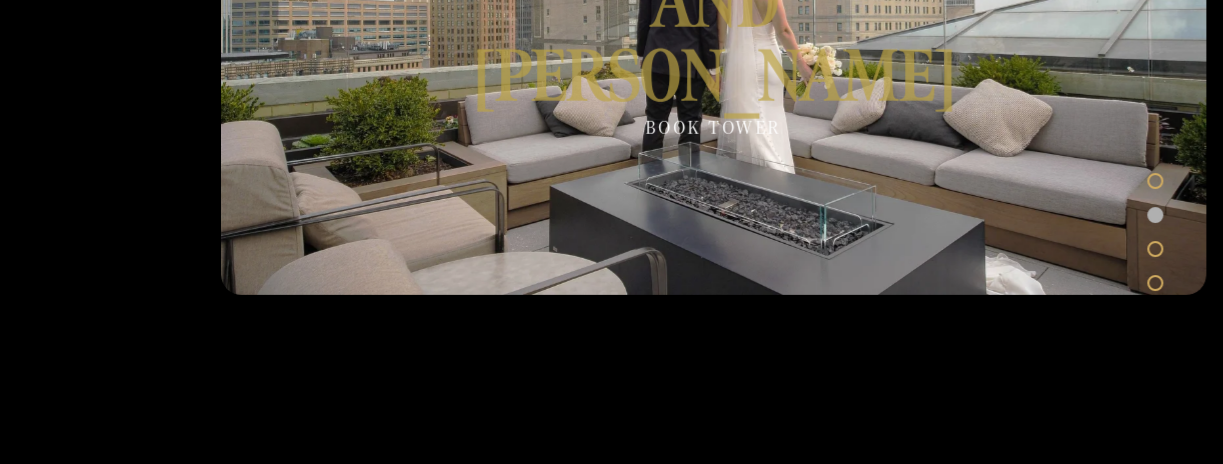 scroll, scrollTop: 2896, scrollLeft: 0, axis: vertical 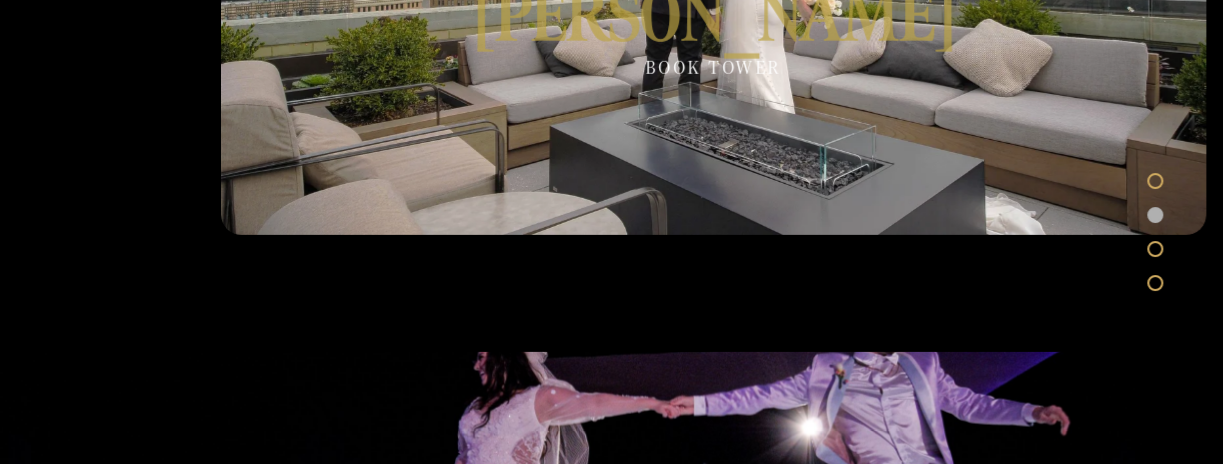 click at bounding box center (713, -42) 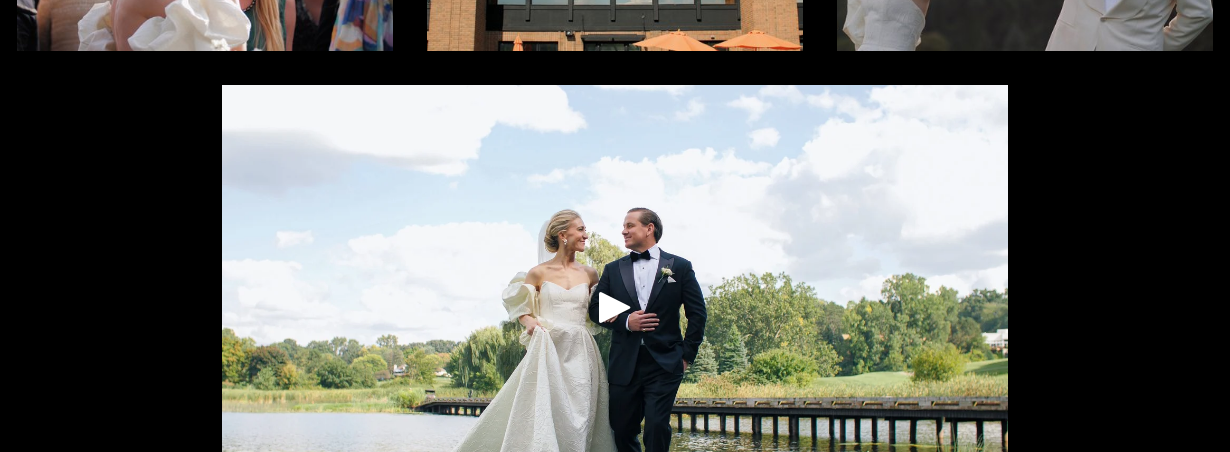 scroll, scrollTop: 600, scrollLeft: 0, axis: vertical 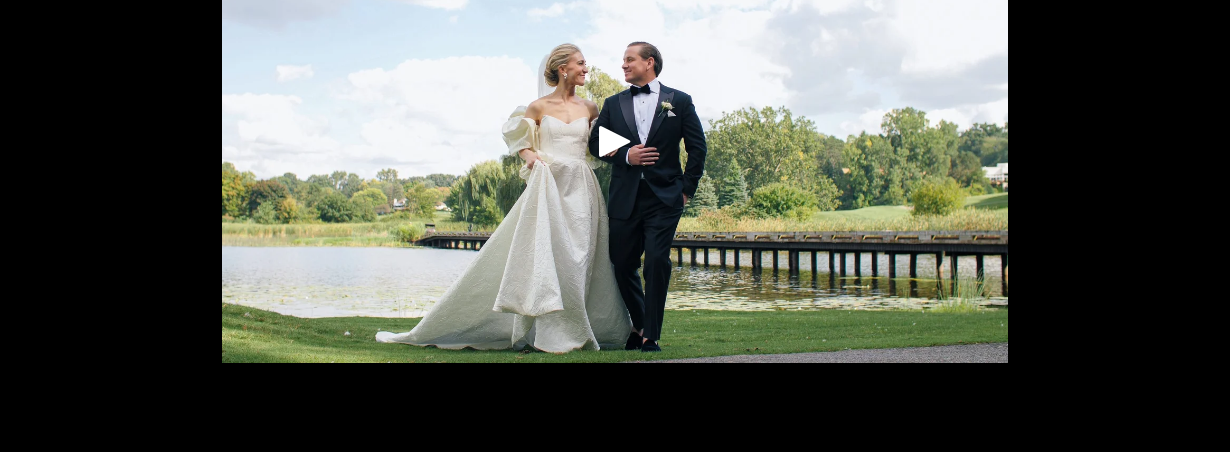 click 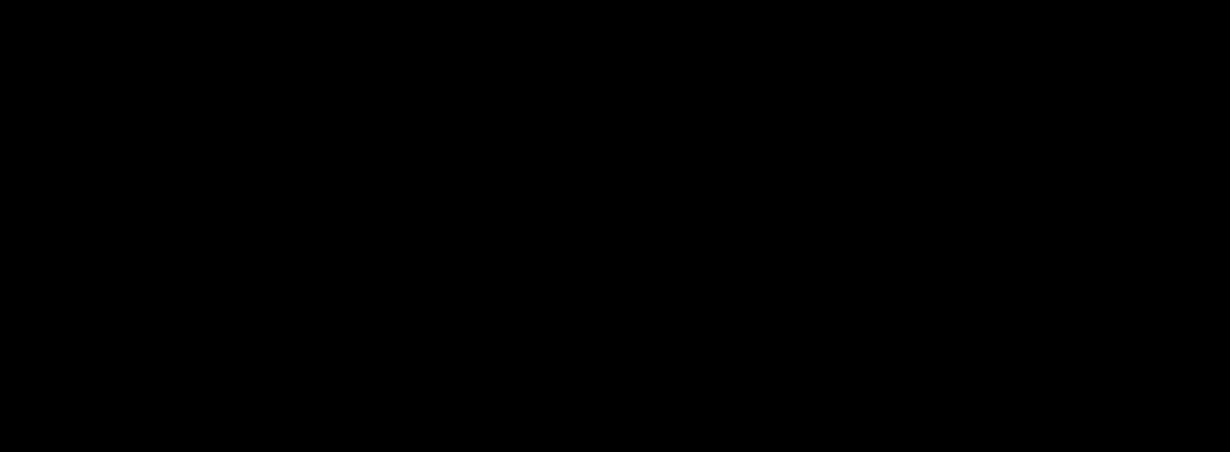 scroll, scrollTop: 600, scrollLeft: 0, axis: vertical 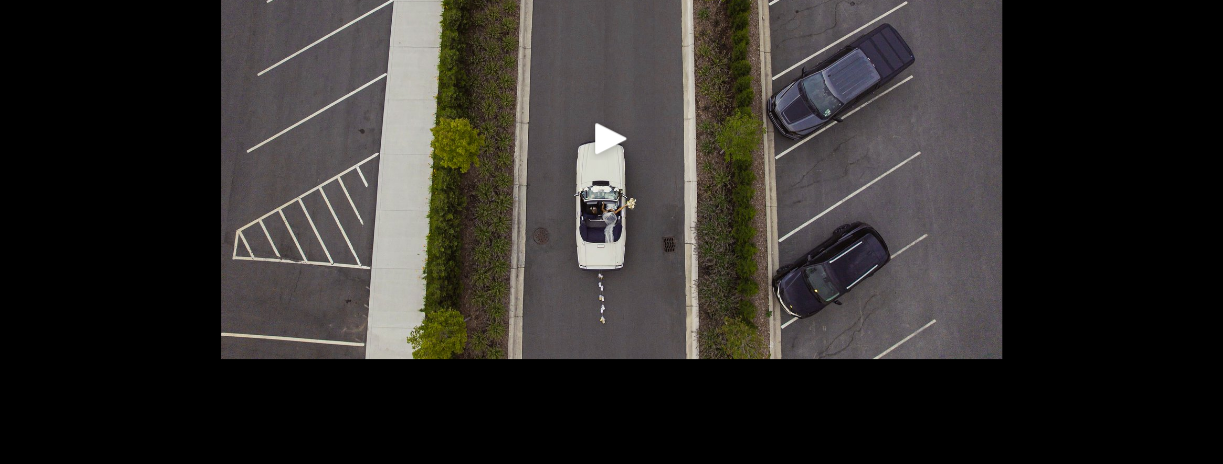 click 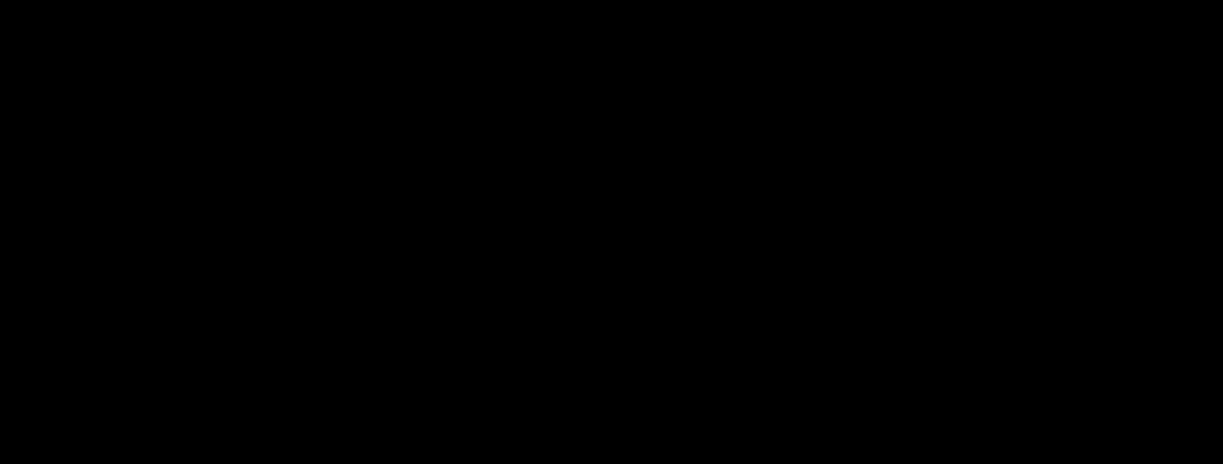 scroll, scrollTop: 500, scrollLeft: 0, axis: vertical 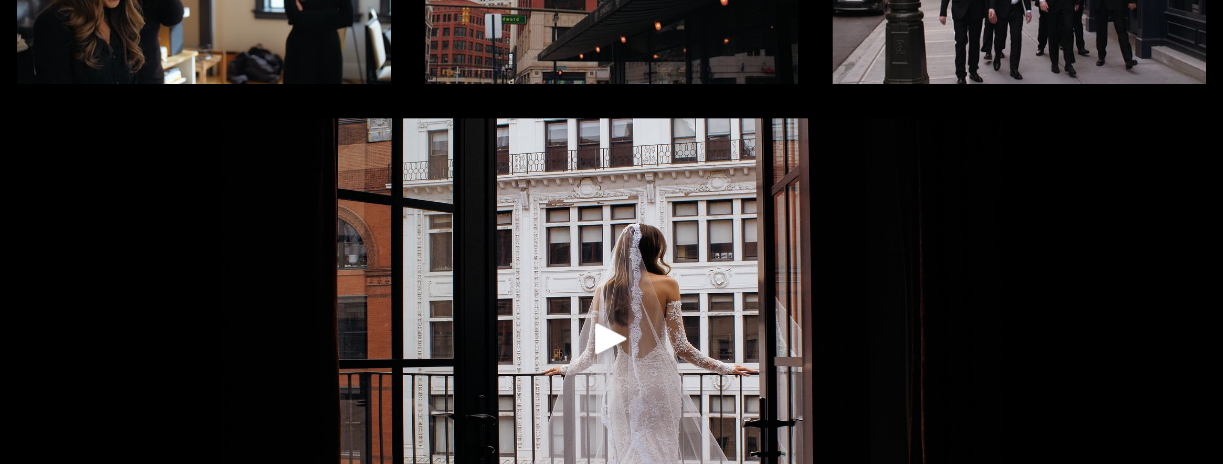 click 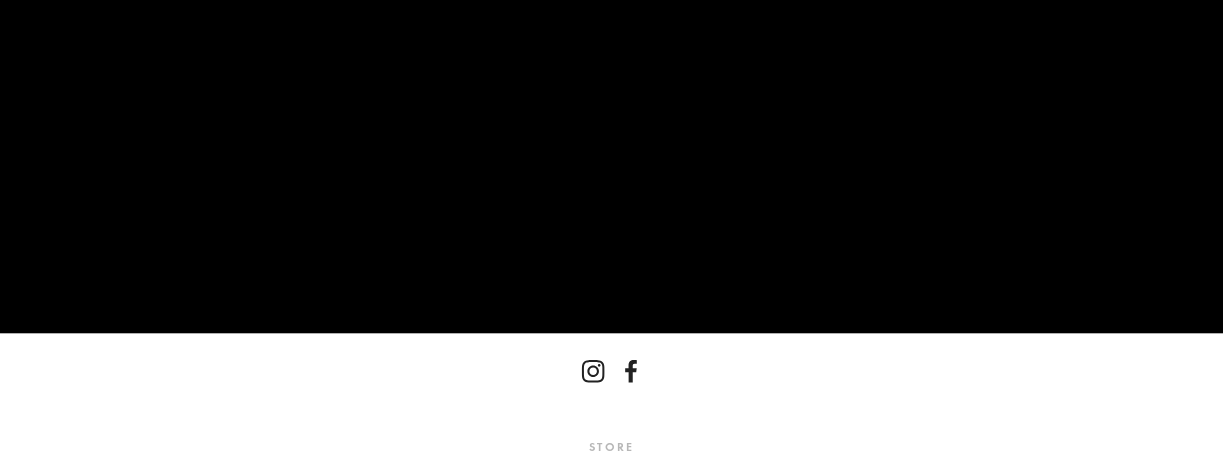 scroll, scrollTop: 800, scrollLeft: 0, axis: vertical 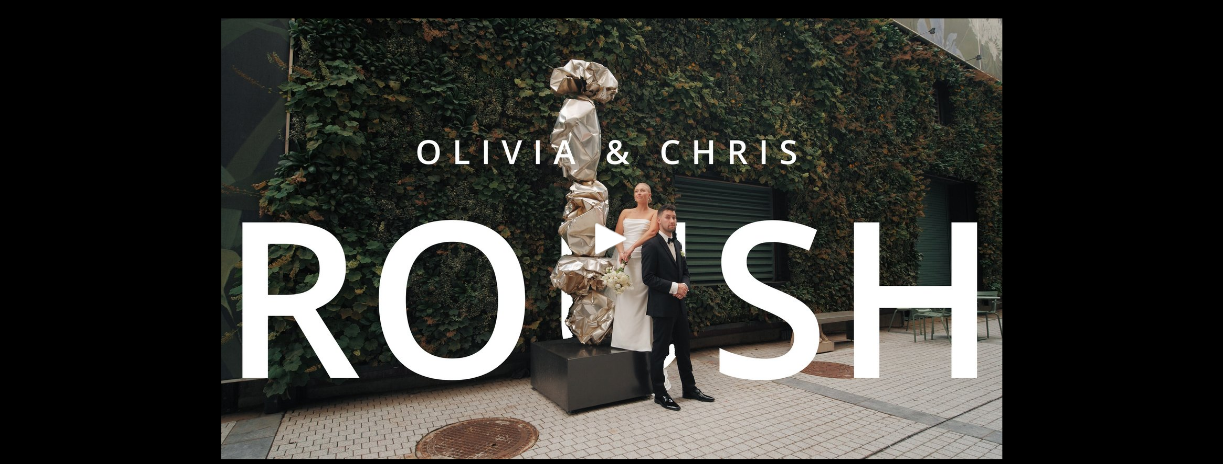 click 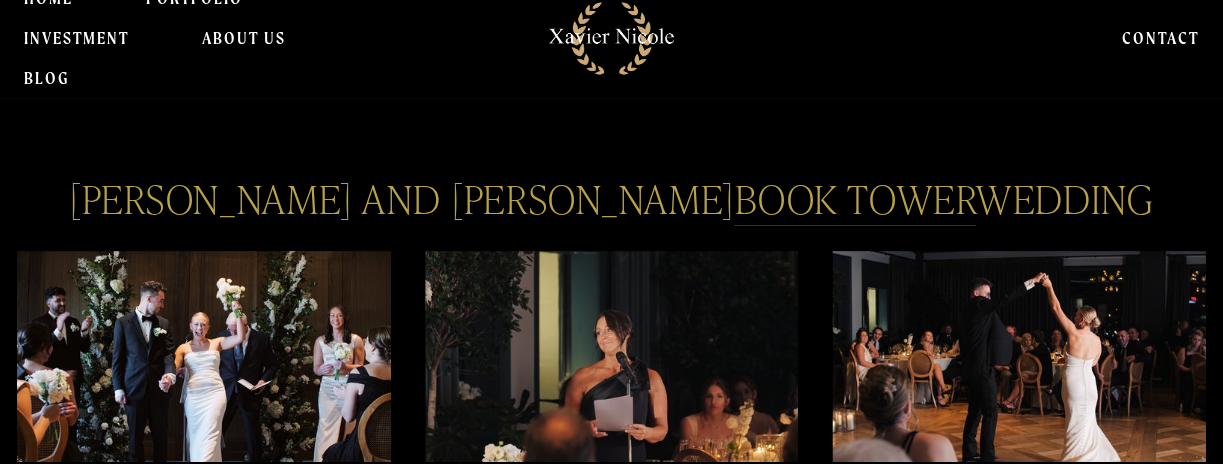 scroll, scrollTop: 0, scrollLeft: 0, axis: both 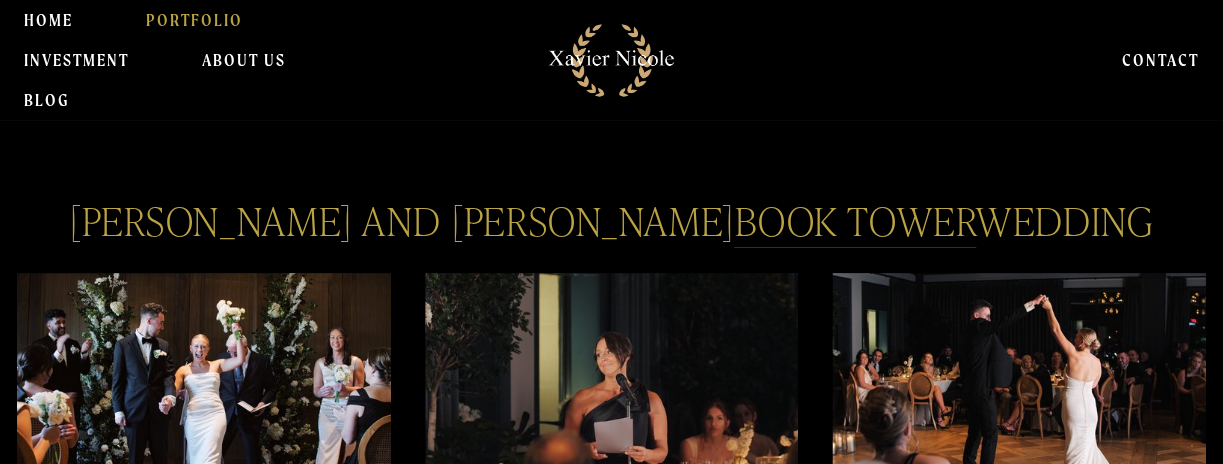 click on "PORTFOLIO" at bounding box center [194, 20] 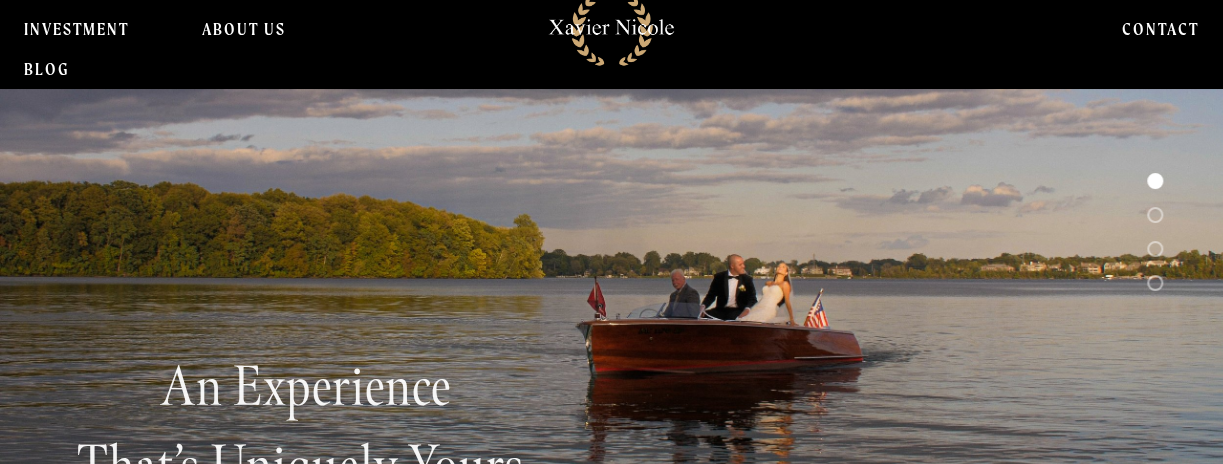 scroll, scrollTop: 0, scrollLeft: 0, axis: both 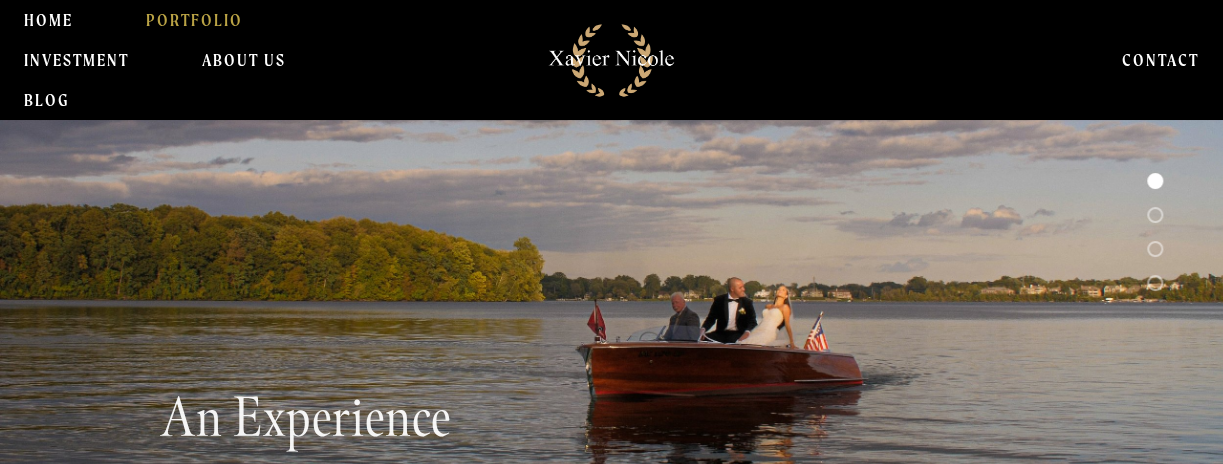 click at bounding box center (611, 60) 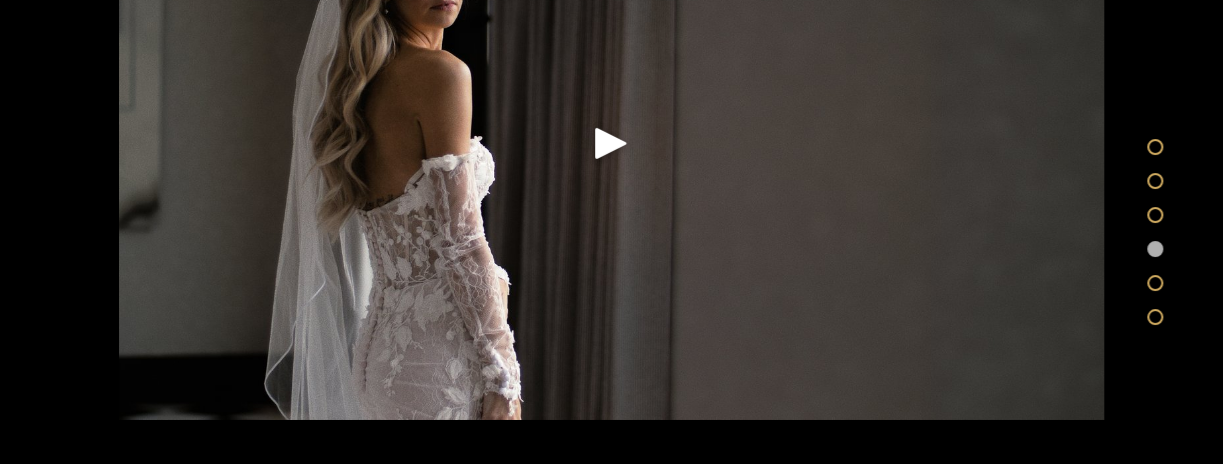 scroll, scrollTop: 3000, scrollLeft: 0, axis: vertical 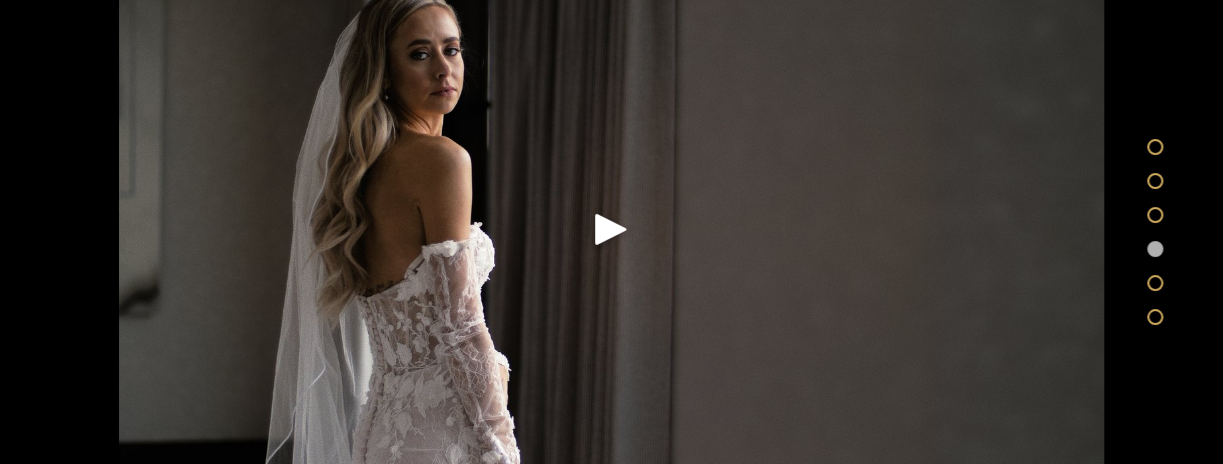click 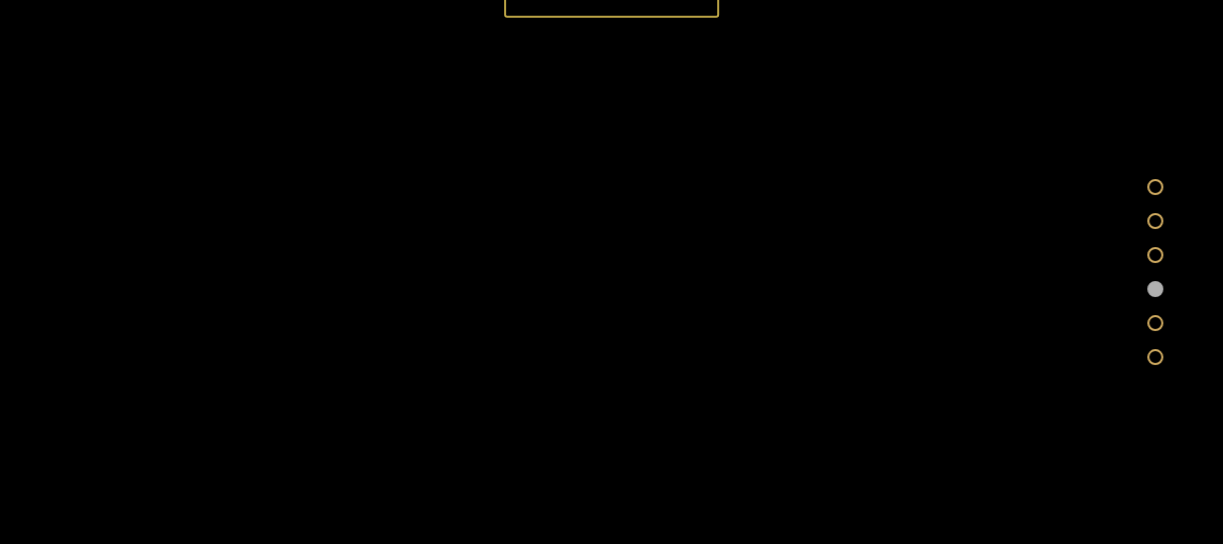 scroll, scrollTop: 2972, scrollLeft: 0, axis: vertical 